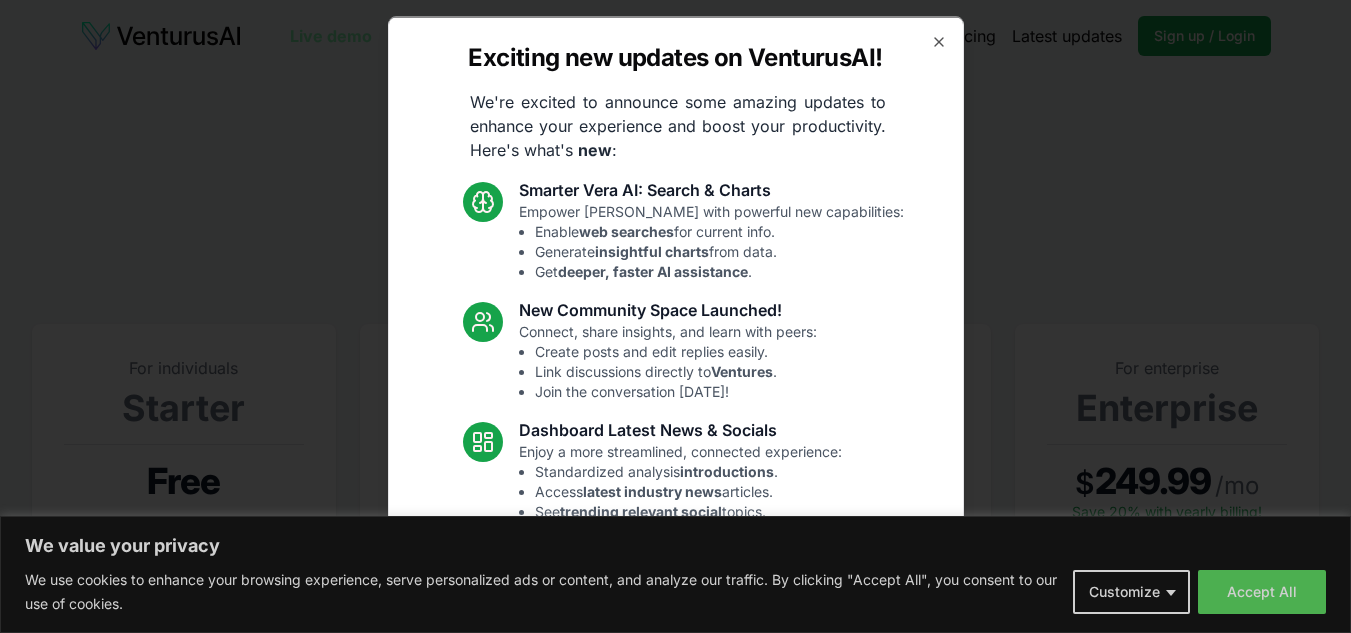 scroll, scrollTop: 0, scrollLeft: 0, axis: both 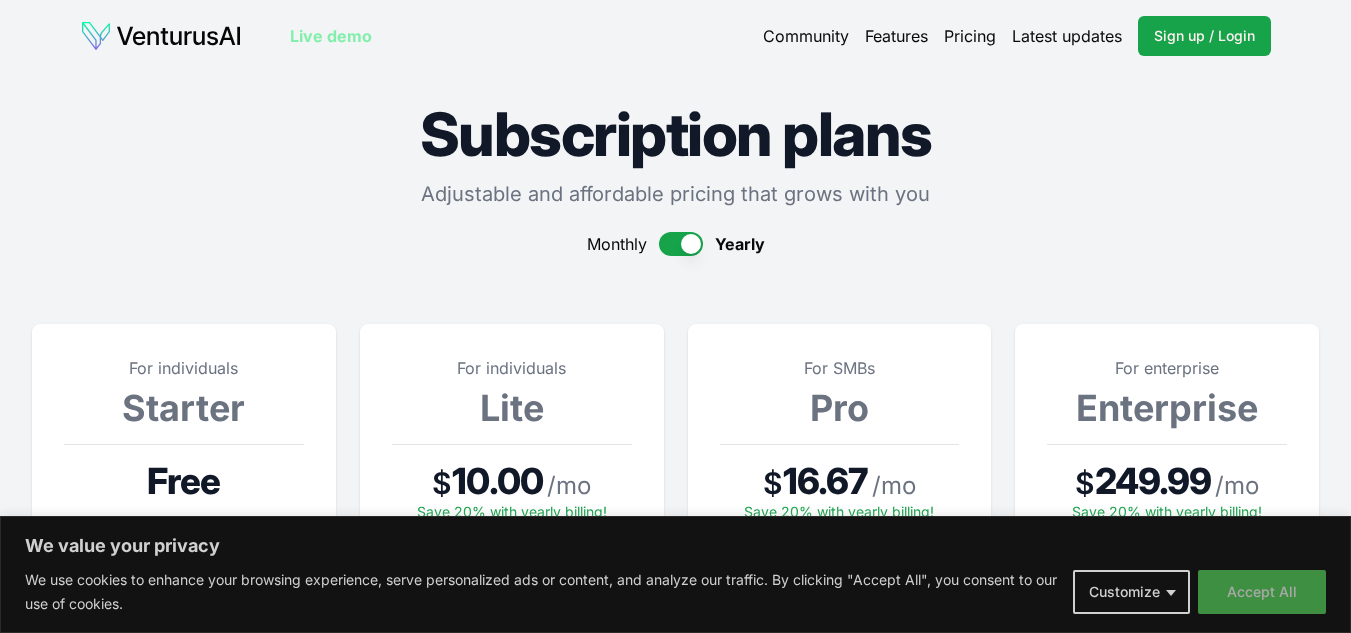click on "Accept All" at bounding box center (1262, 592) 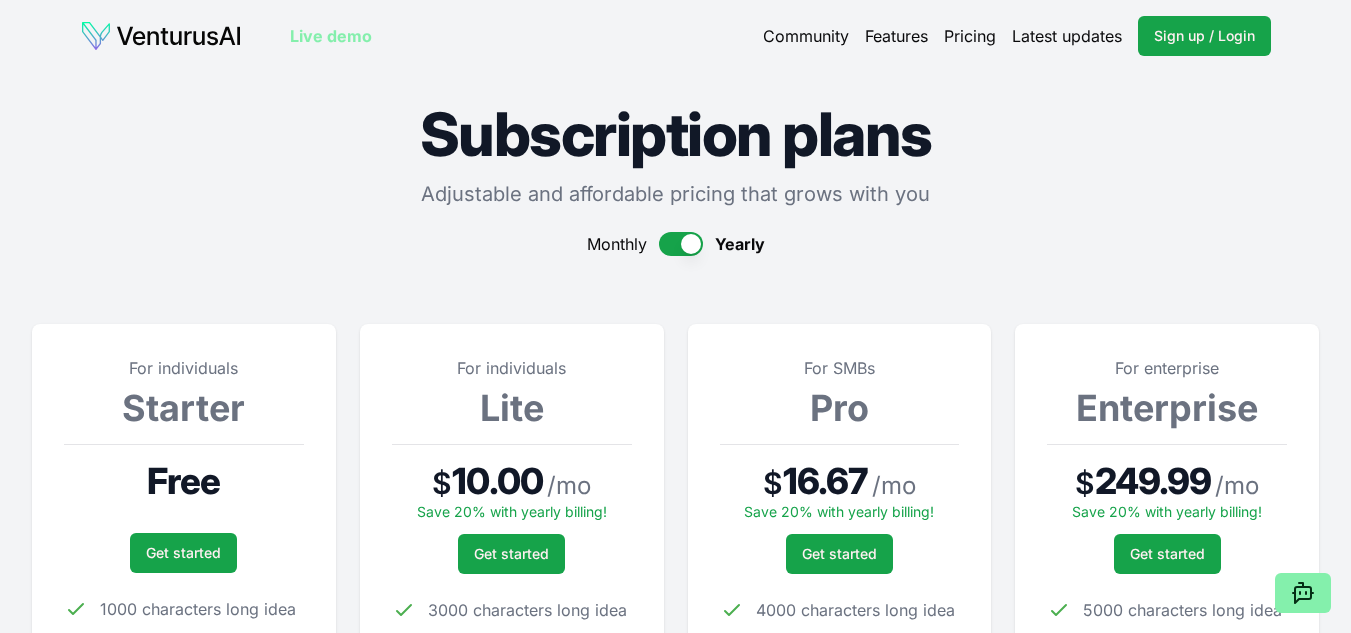 scroll, scrollTop: 100, scrollLeft: 0, axis: vertical 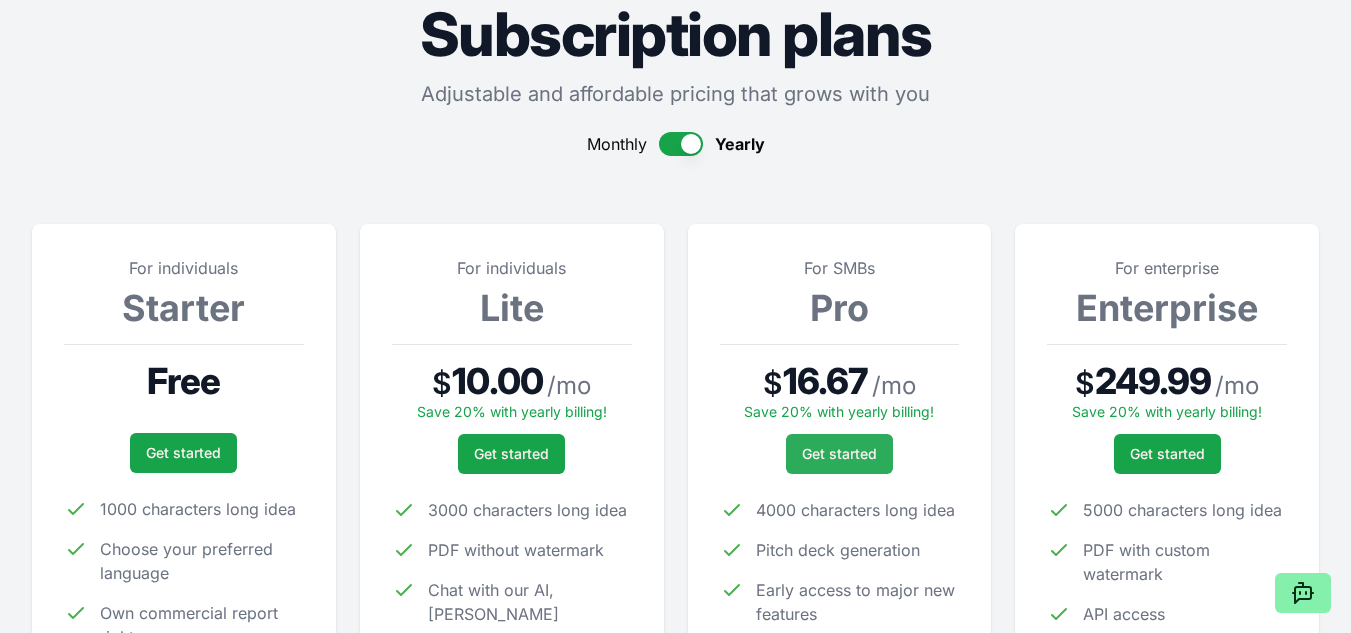 click on "Get started" at bounding box center [839, 454] 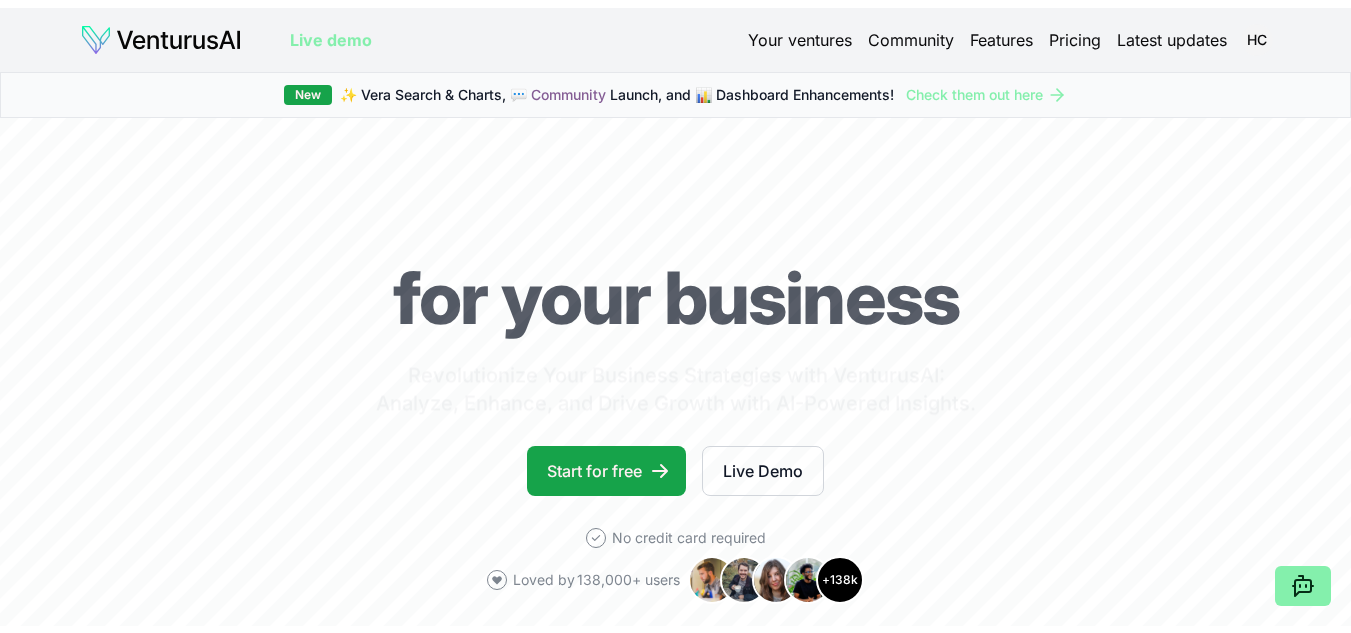 scroll, scrollTop: 0, scrollLeft: 0, axis: both 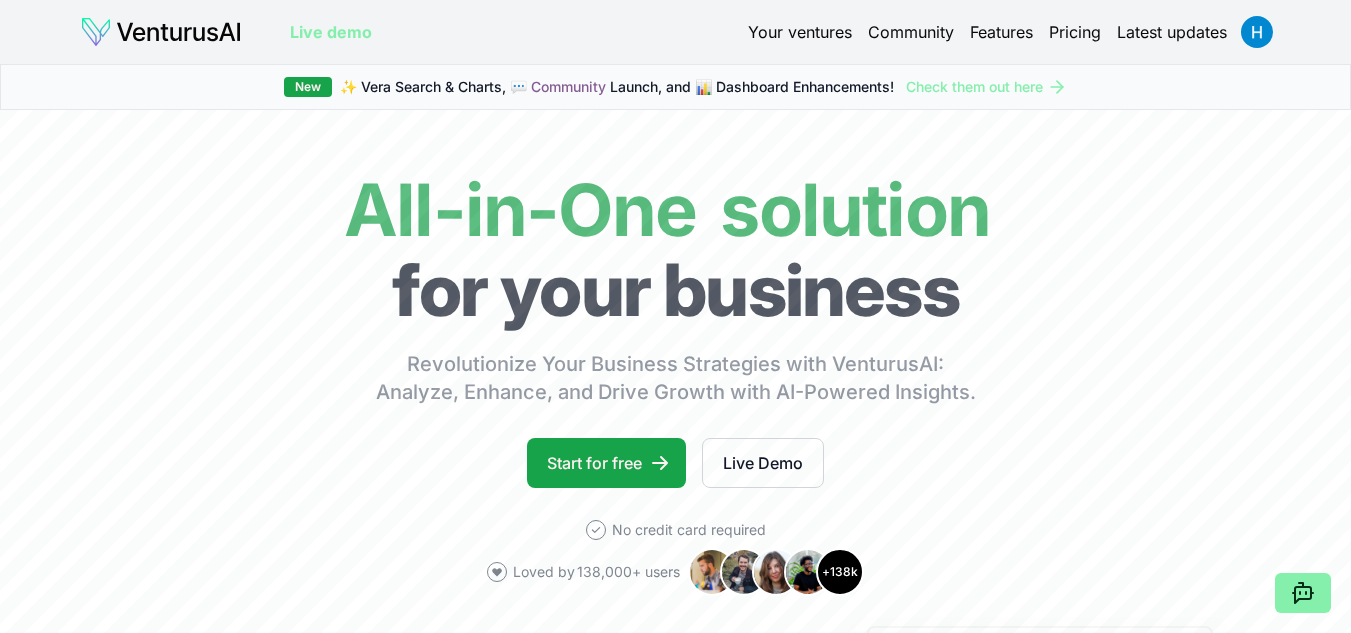 click on "Pricing" at bounding box center [1075, 32] 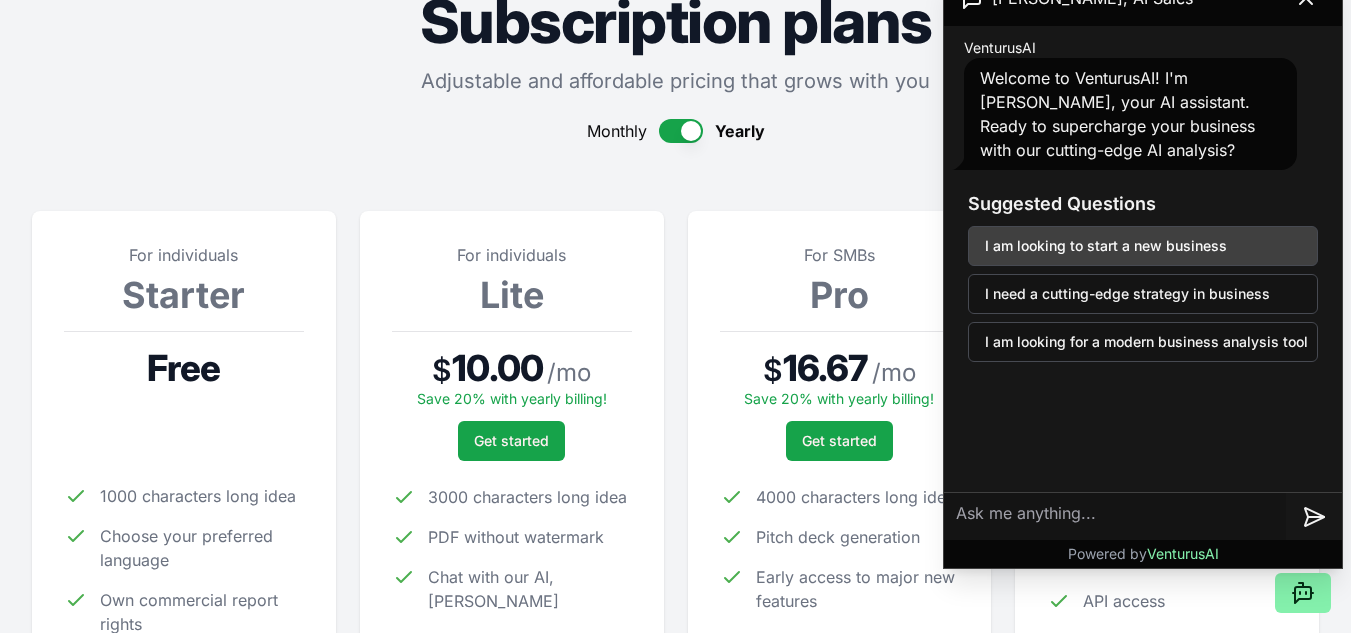 scroll, scrollTop: 0, scrollLeft: 0, axis: both 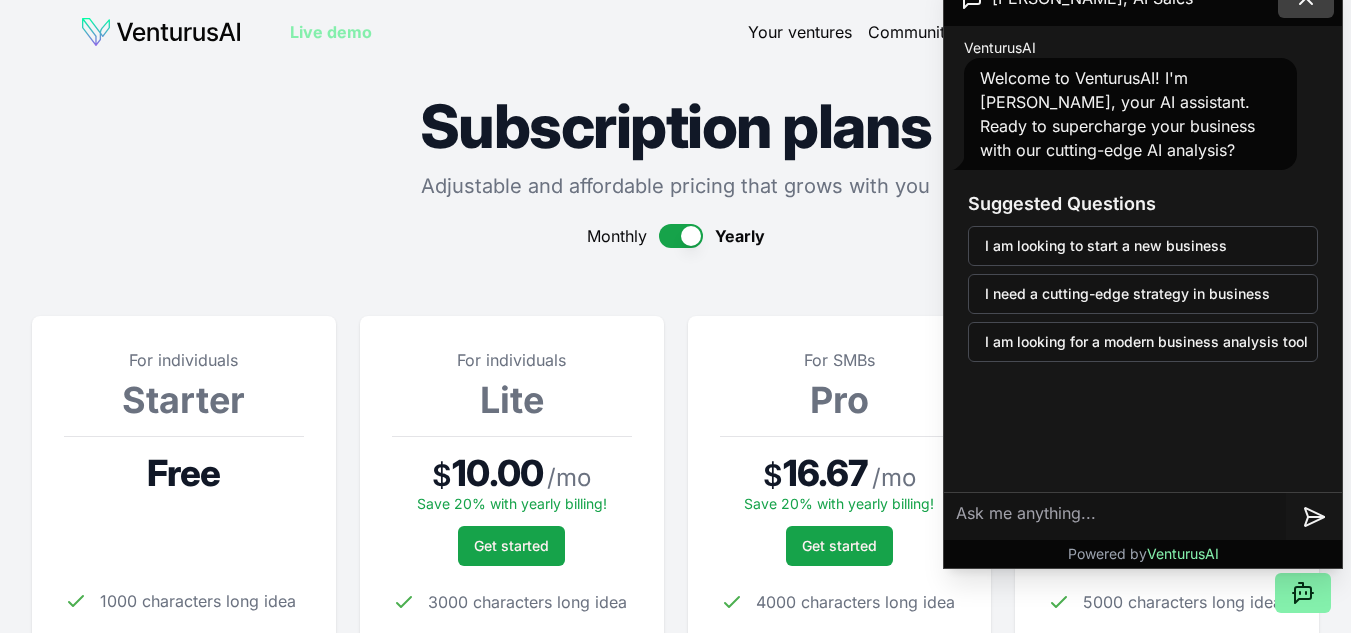 click 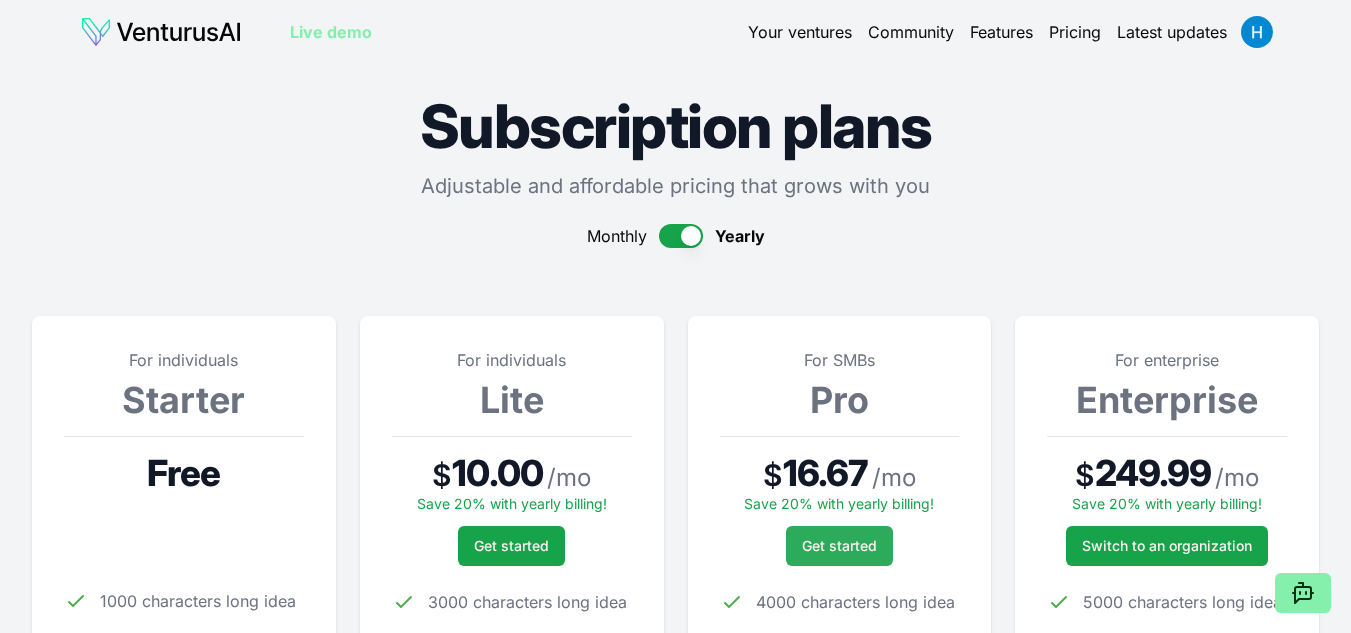 click on "Get started" at bounding box center [839, 546] 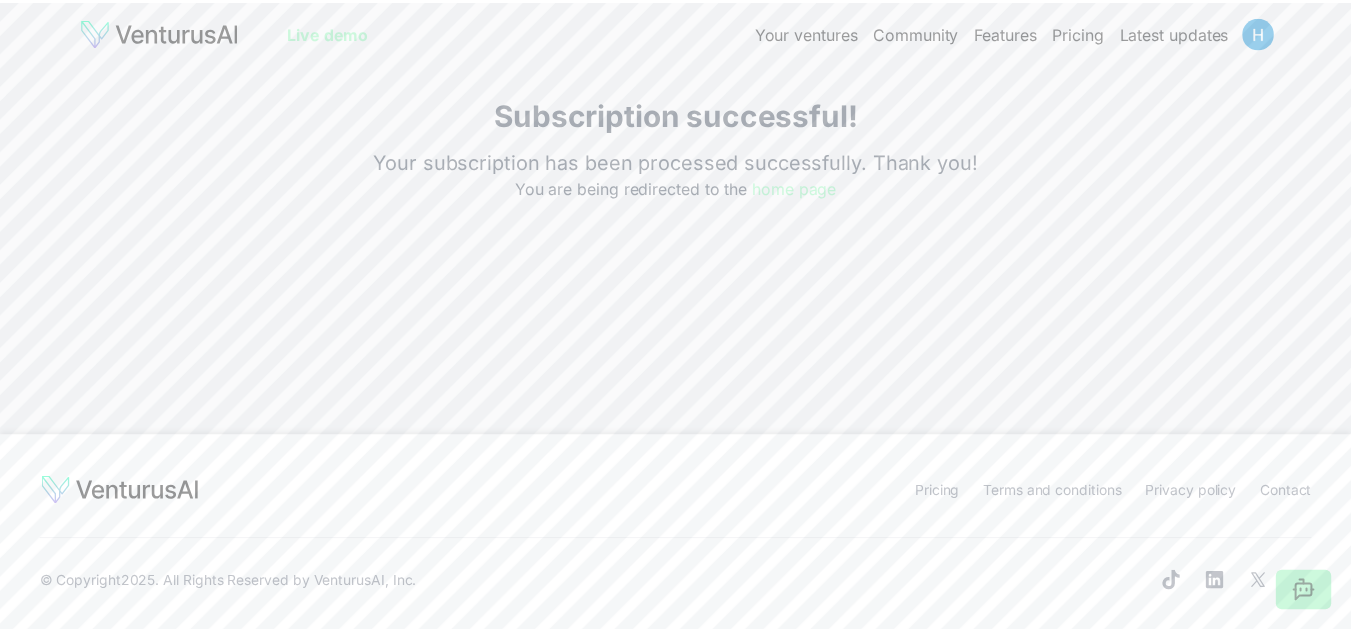 scroll, scrollTop: 0, scrollLeft: 0, axis: both 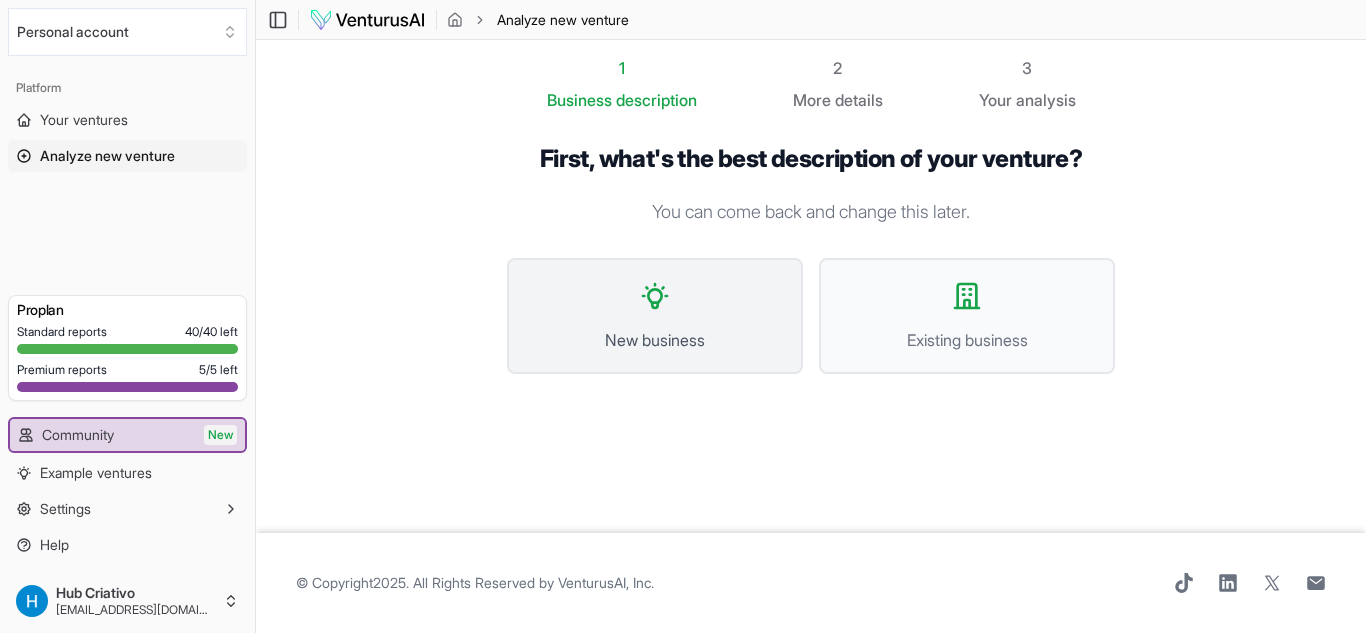 click on "New business" at bounding box center [655, 316] 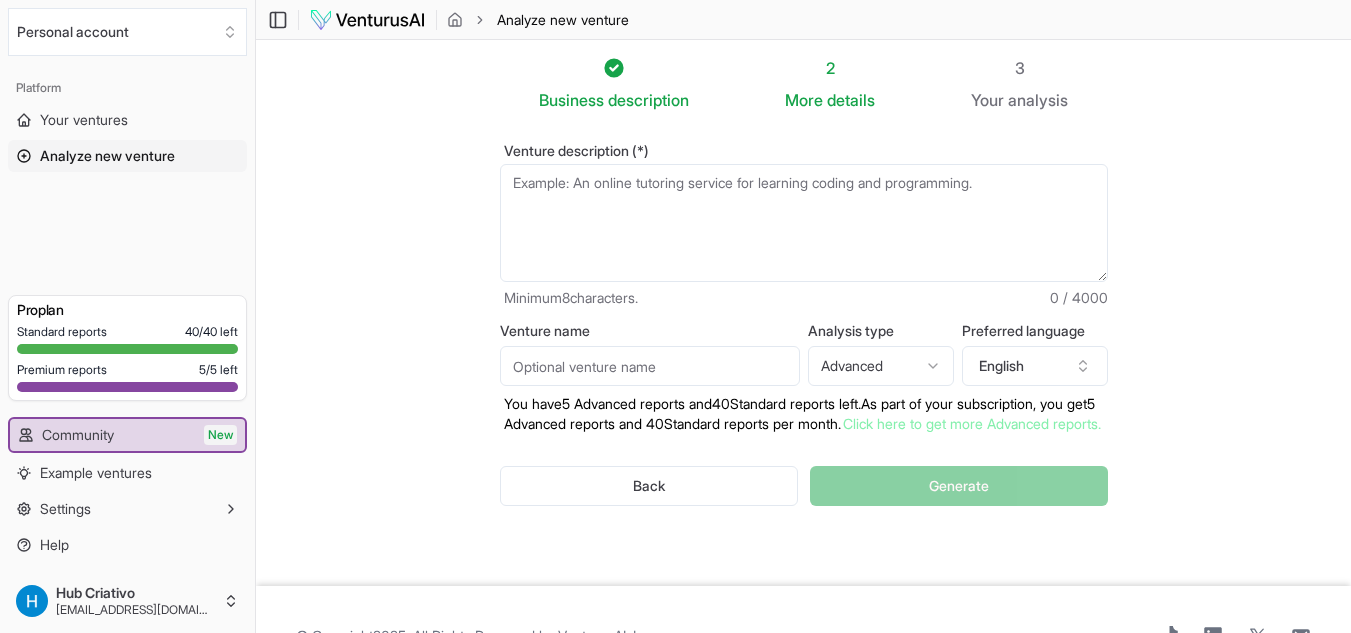 click on "Venture description (*)" at bounding box center (804, 223) 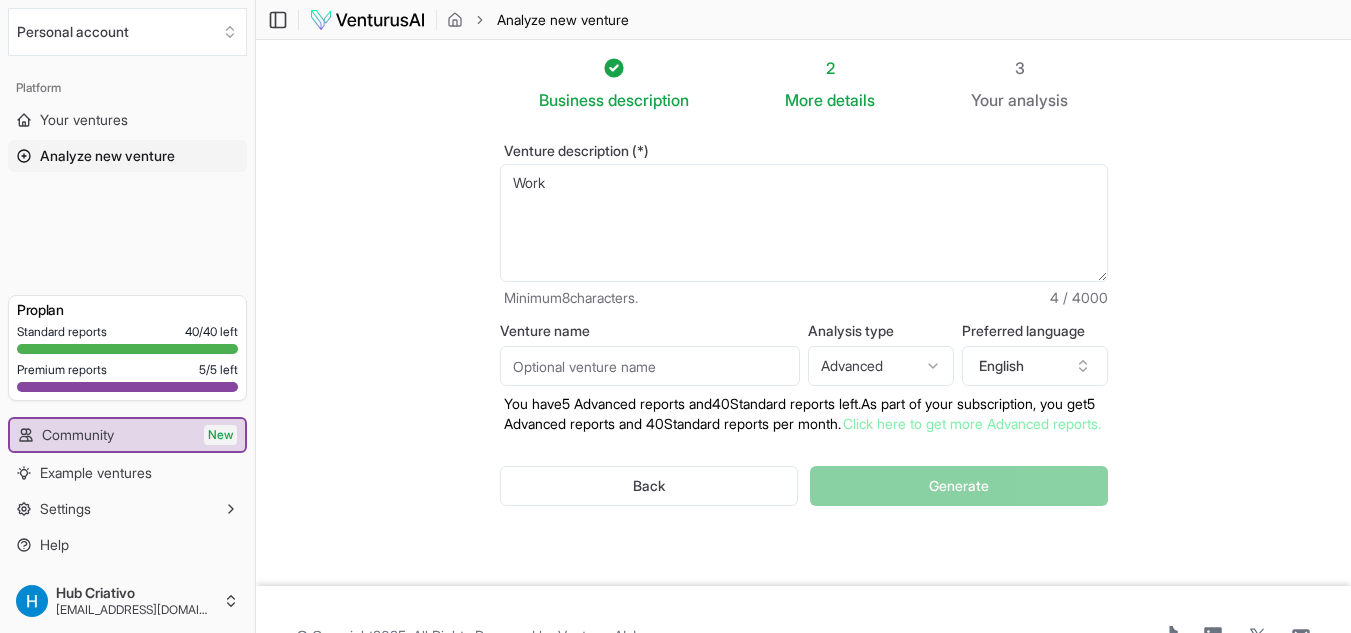 type on "Work" 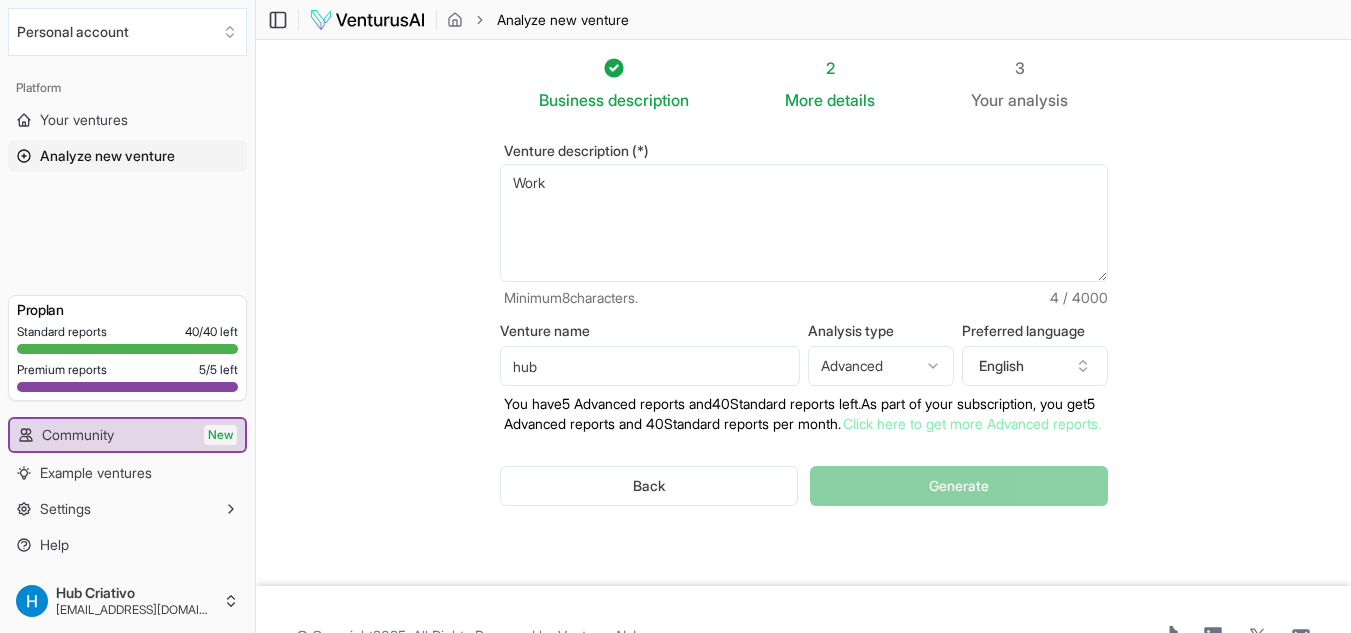 type on "hub" 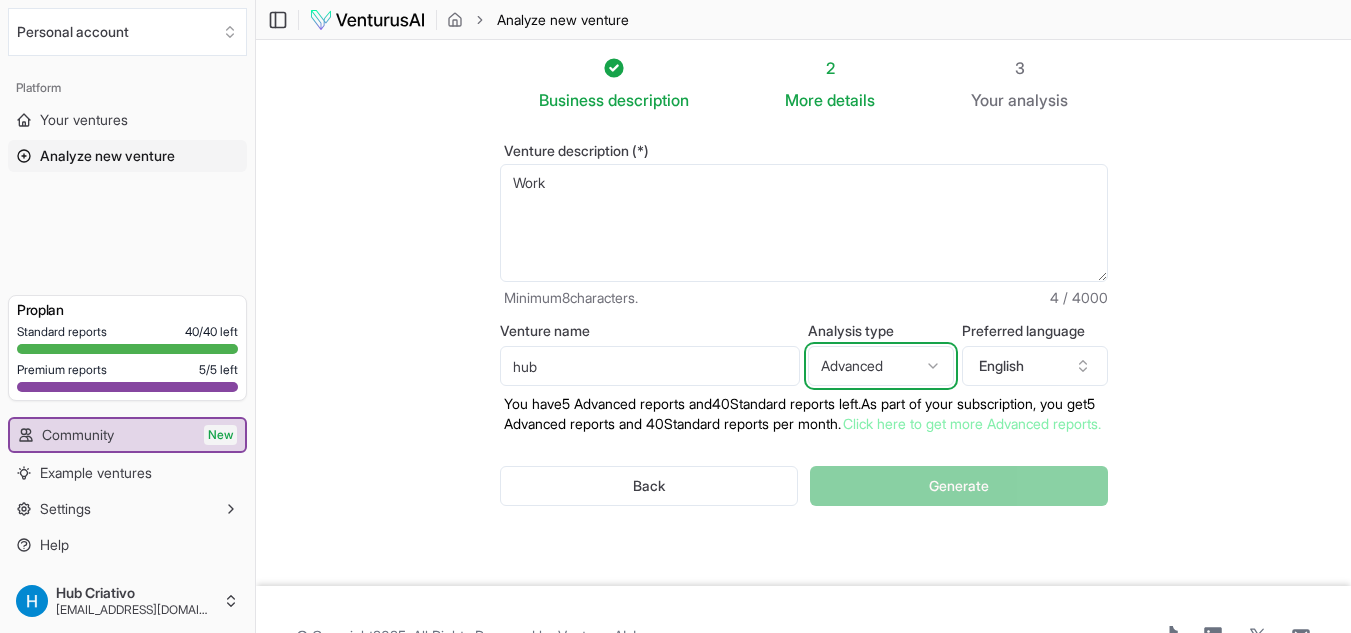 type 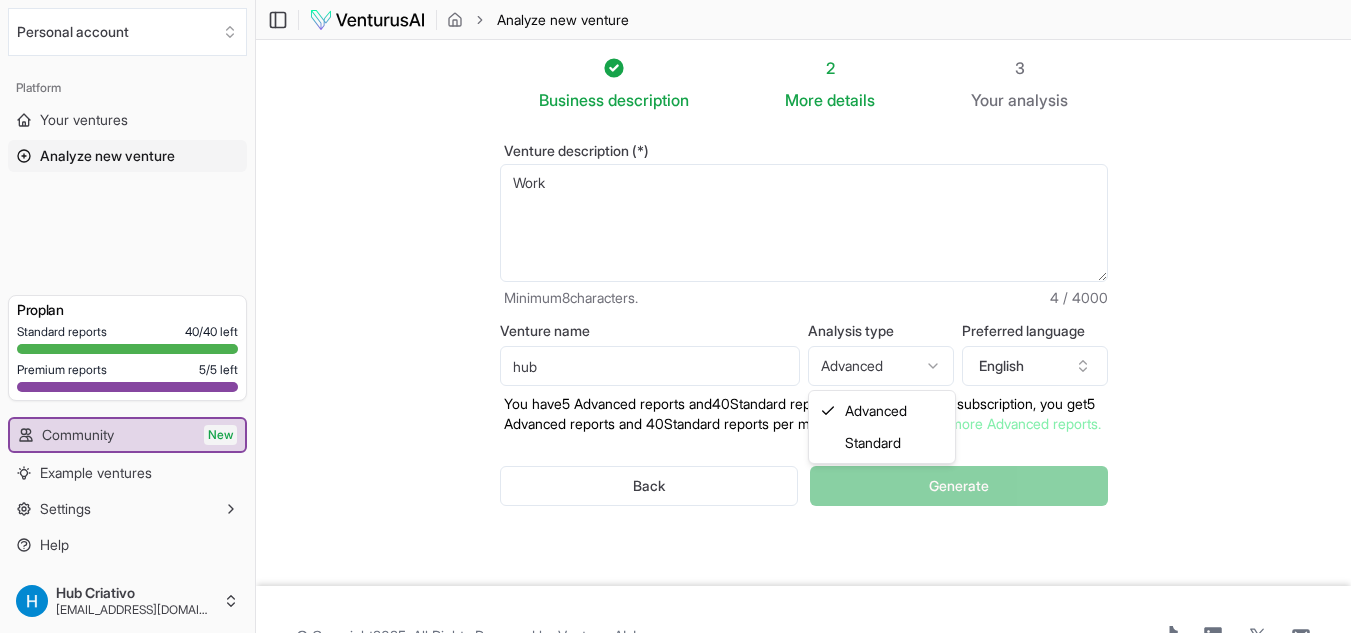 click on "We value your privacy We use cookies to enhance your browsing experience, serve personalized ads or content, and analyze our traffic. By clicking "Accept All", you consent to our use of cookies. Customize    Accept All Customize Consent Preferences   We use cookies to help you navigate efficiently and perform certain functions. You will find detailed information about all cookies under each consent category below. The cookies that are categorized as "Necessary" are stored on your browser as they are essential for enabling the basic functionalities of the site. ...  Show more Necessary Always Active Necessary cookies are required to enable the basic features of this site, such as providing secure log-in or adjusting your consent preferences. These cookies do not store any personally identifiable data. Cookie cookieyes-consent Duration 1 year Description Cookie __cf_bm Duration 1 hour Description This cookie, set by Cloudflare, is used to support Cloudflare Bot Management.  Cookie _cfuvid Duration session lidc" at bounding box center [675, 316] 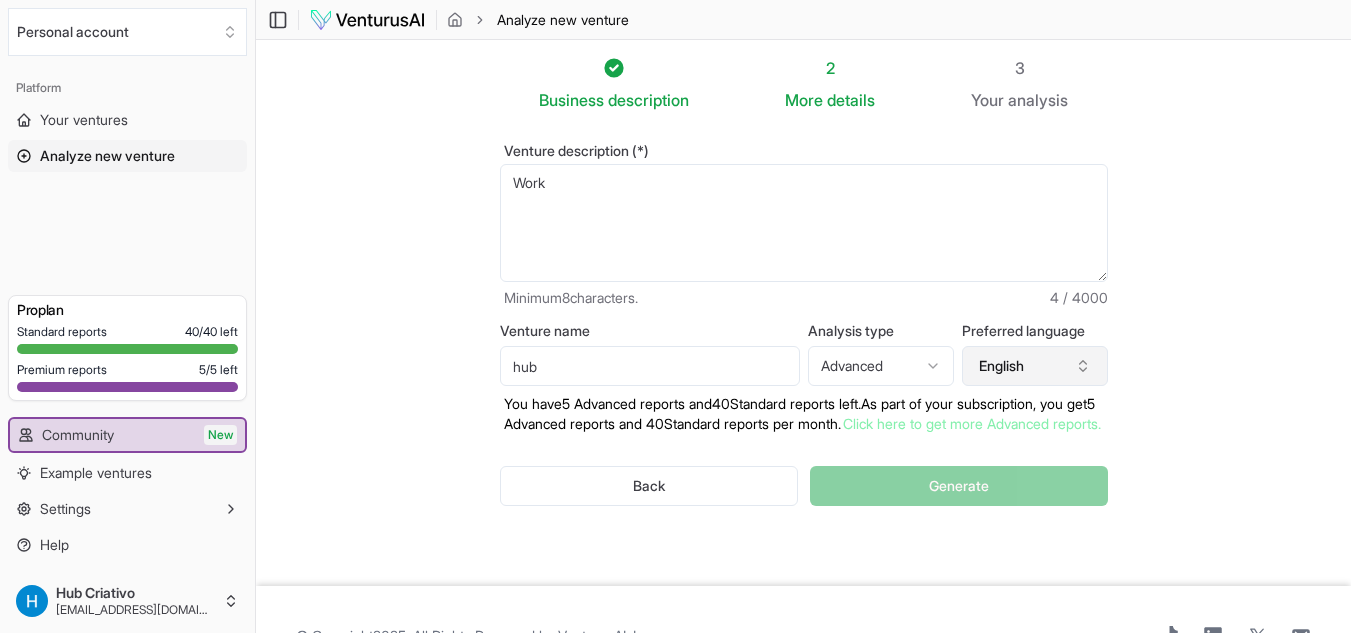 click on "English" at bounding box center [1035, 366] 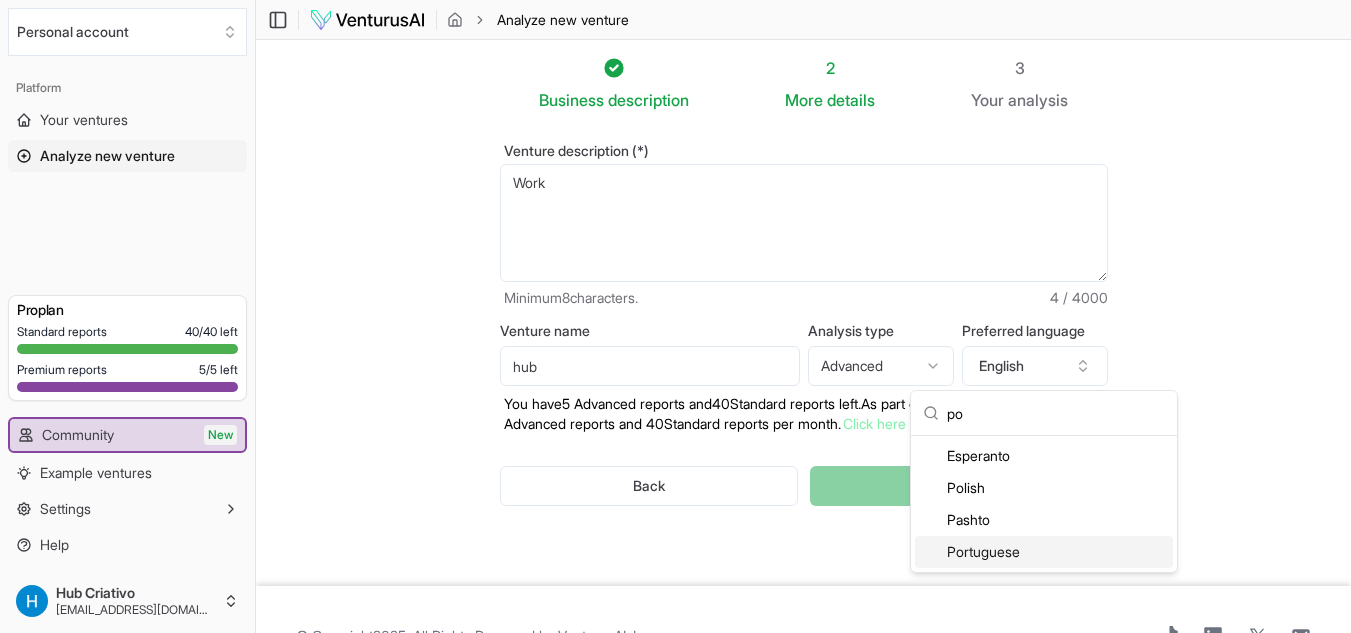 type on "po" 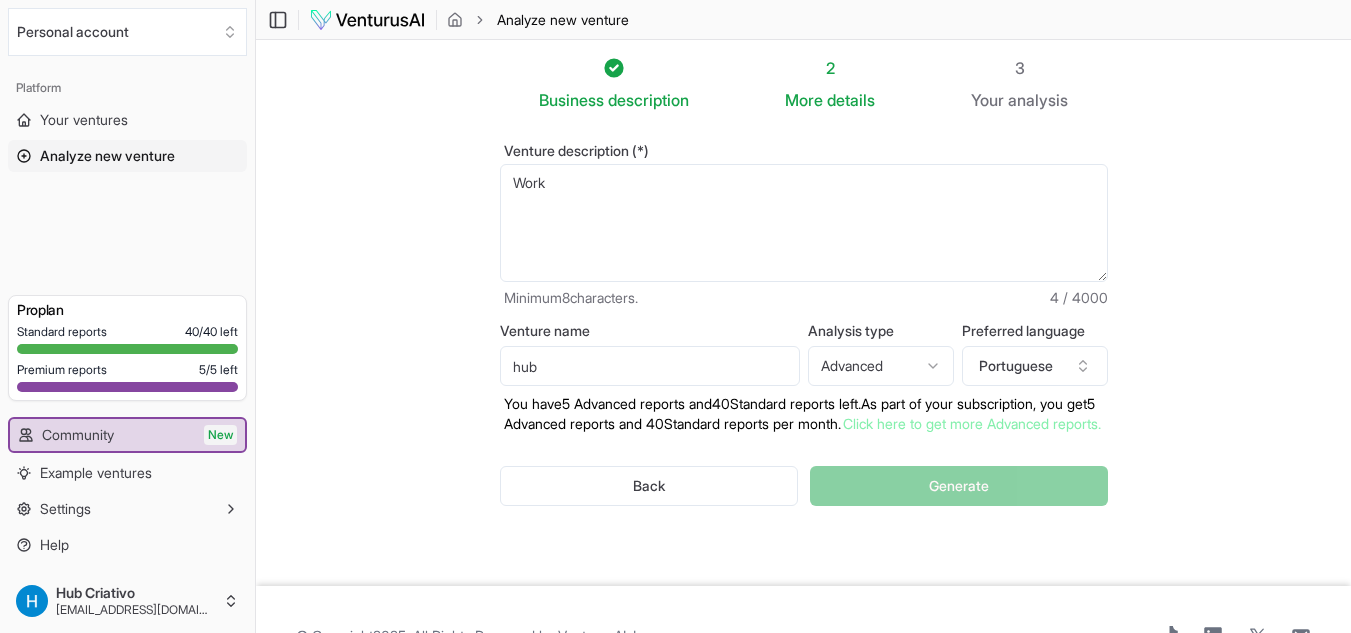 click on "Work" at bounding box center (804, 223) 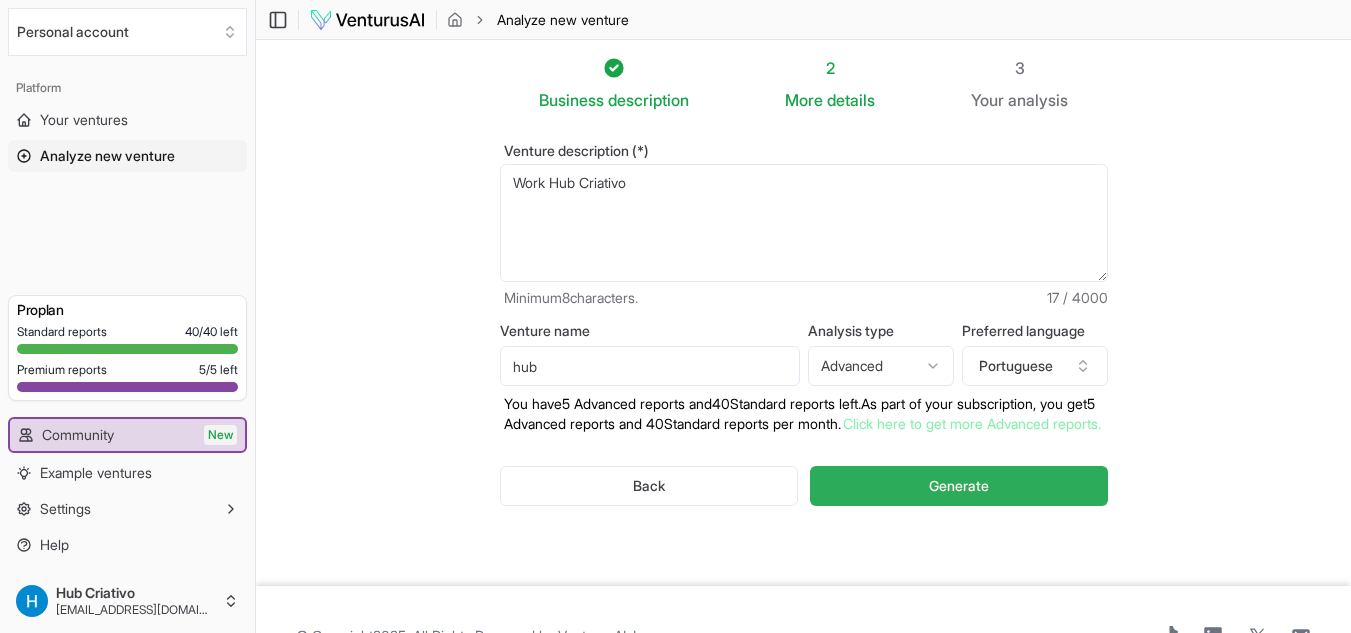 type on "Work Hub Criativo" 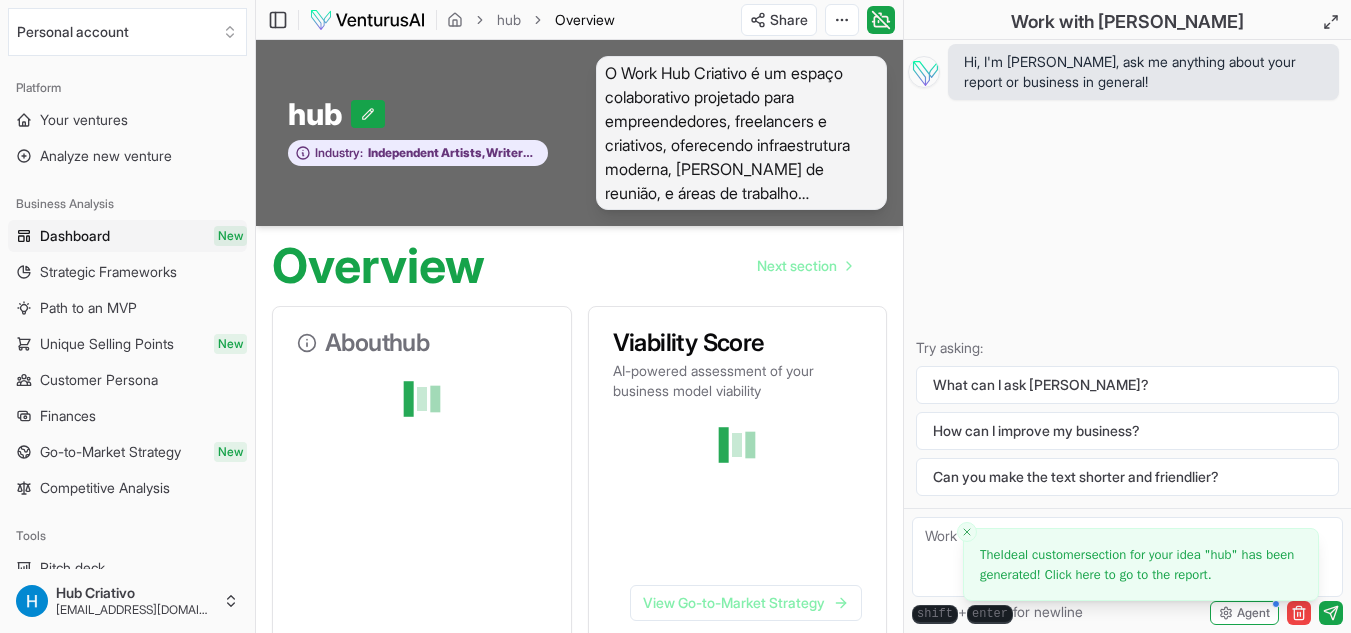 scroll, scrollTop: 700, scrollLeft: 0, axis: vertical 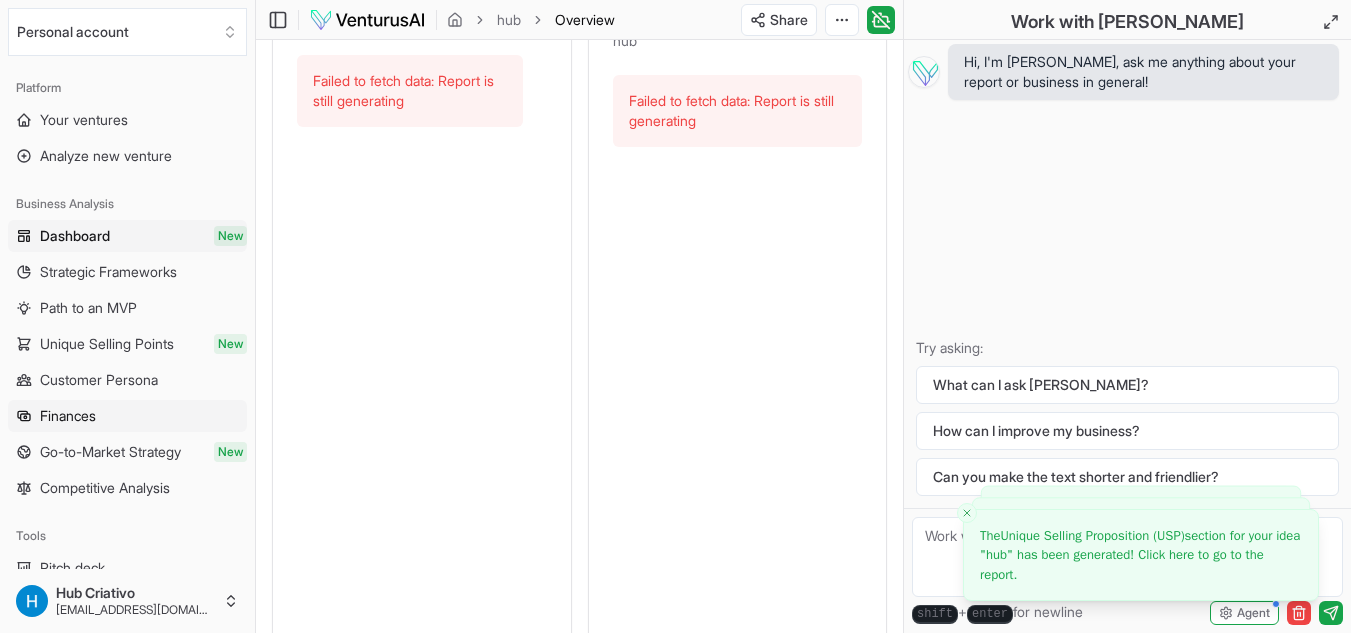 click on "Finances" at bounding box center [68, 416] 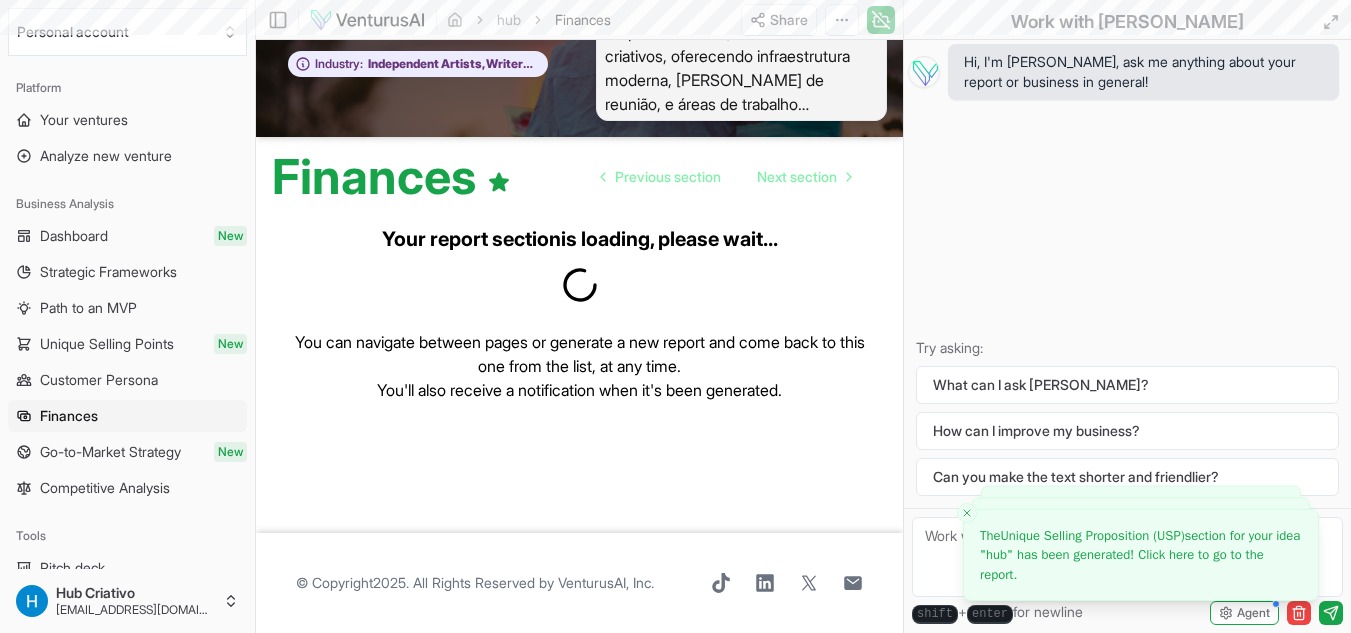 scroll, scrollTop: 0, scrollLeft: 0, axis: both 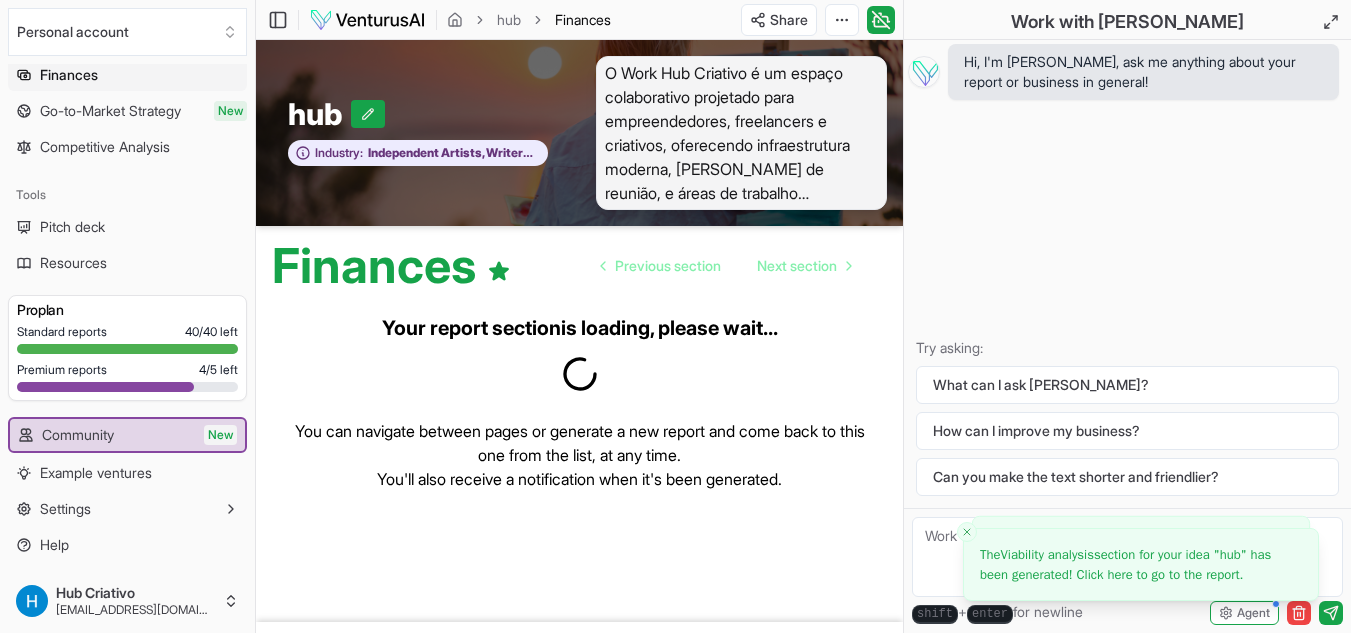 click on "Pro  plan" at bounding box center [127, 310] 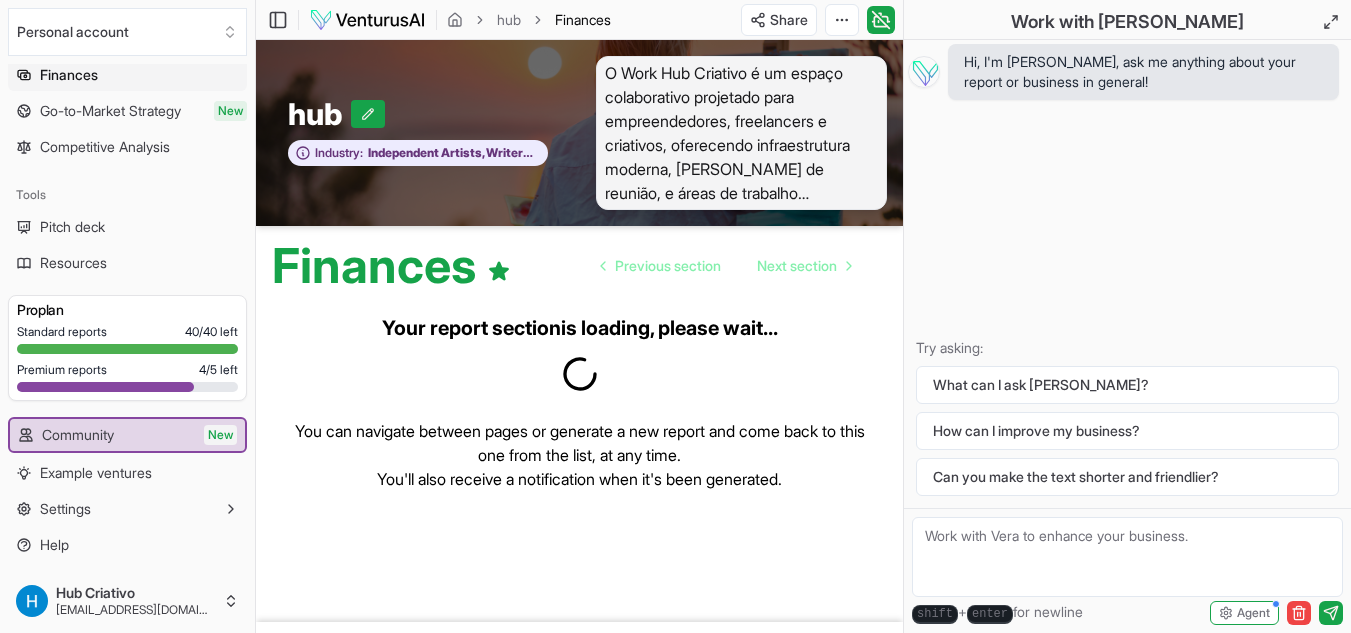 click on "Standard reports 40 / 40   left Premium reports 4 / 5   left" at bounding box center (127, 362) 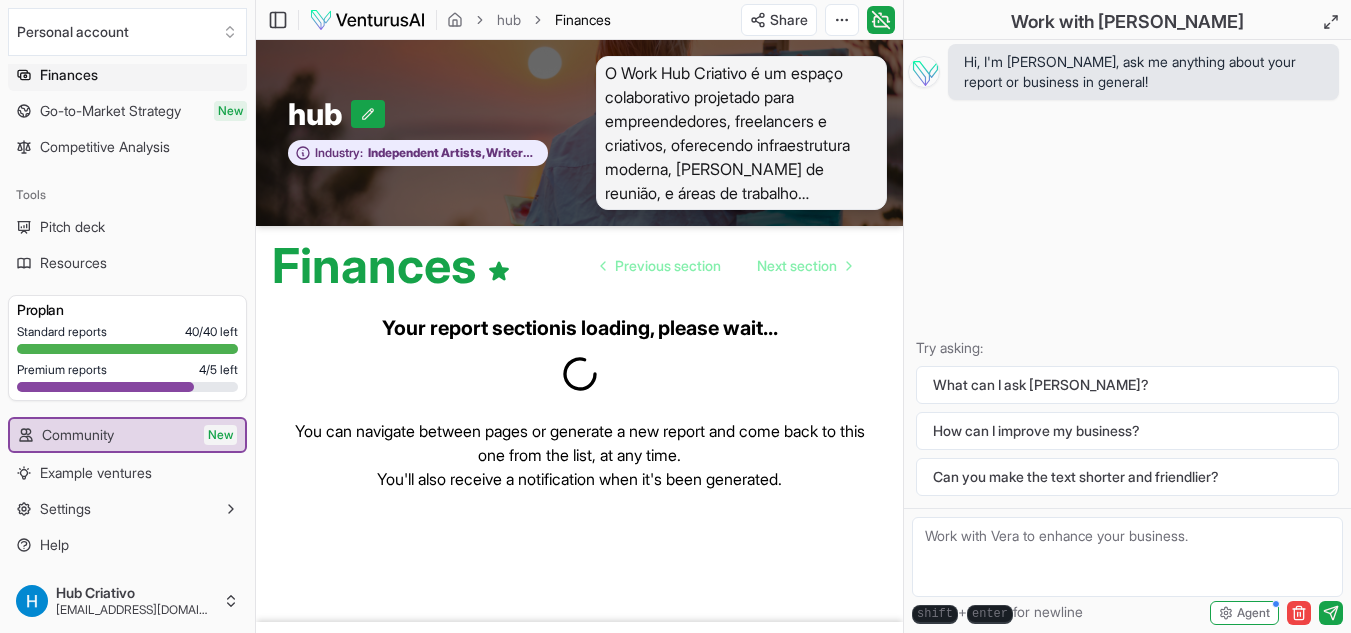 click on "Pro  plan" at bounding box center (127, 310) 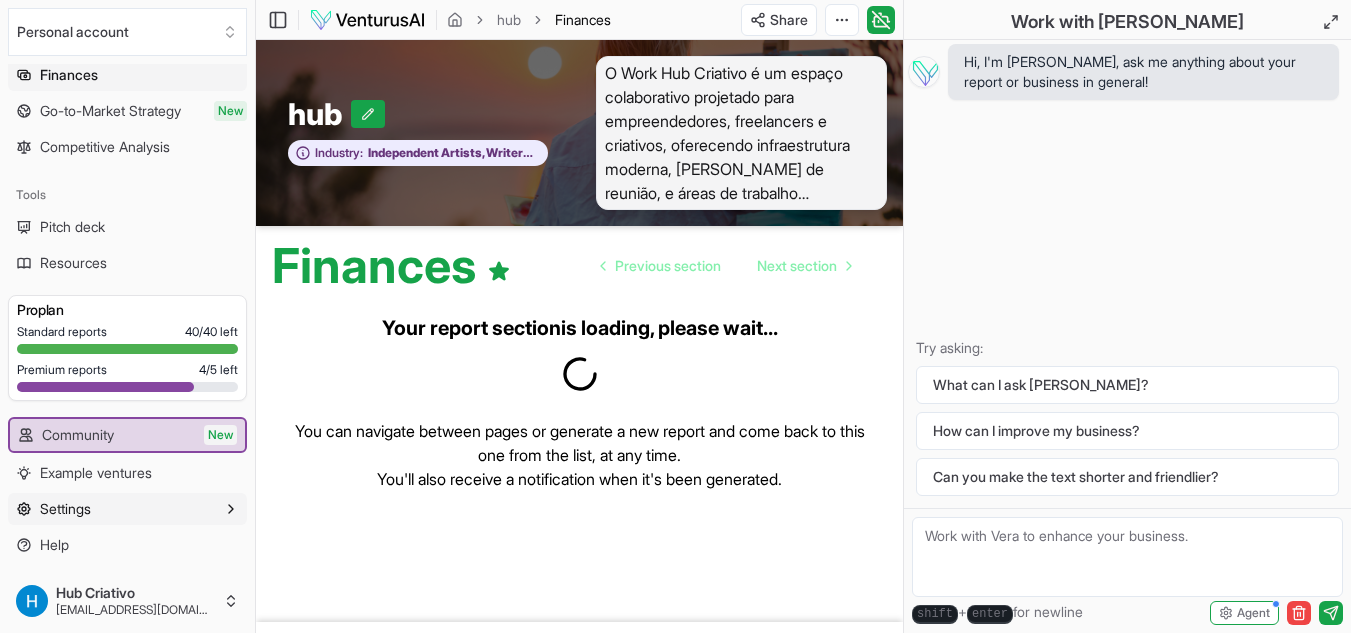 click on "Settings" at bounding box center [65, 509] 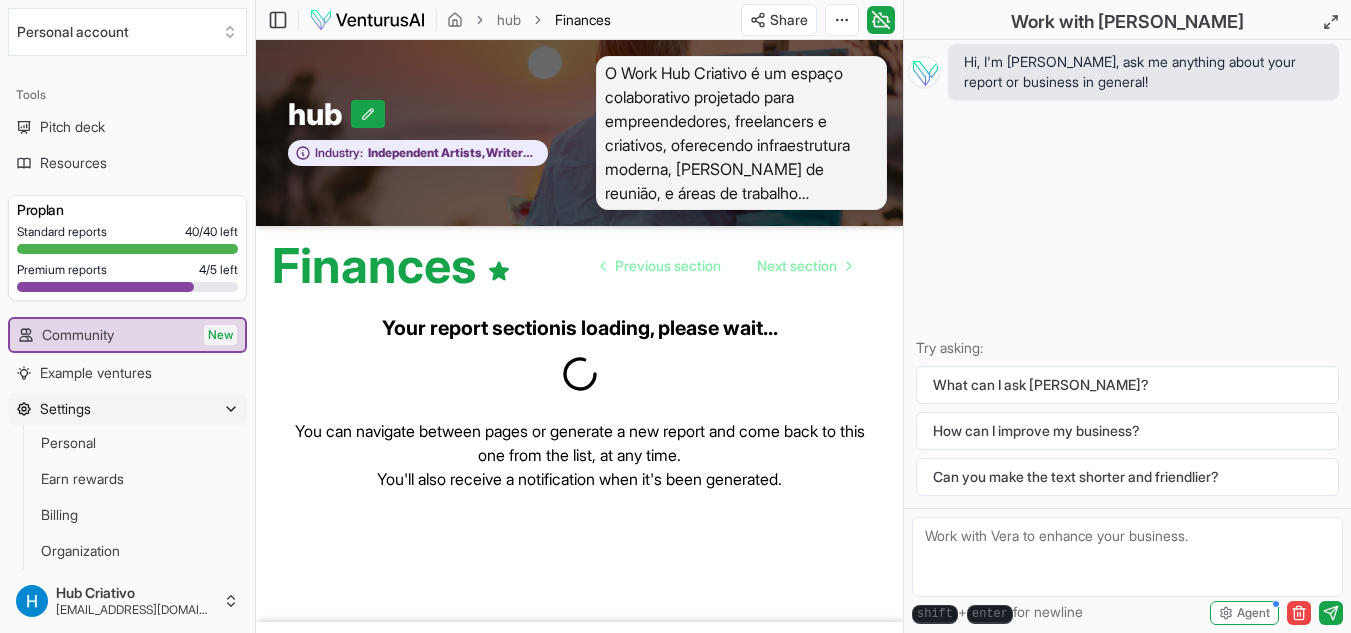 scroll, scrollTop: 521, scrollLeft: 0, axis: vertical 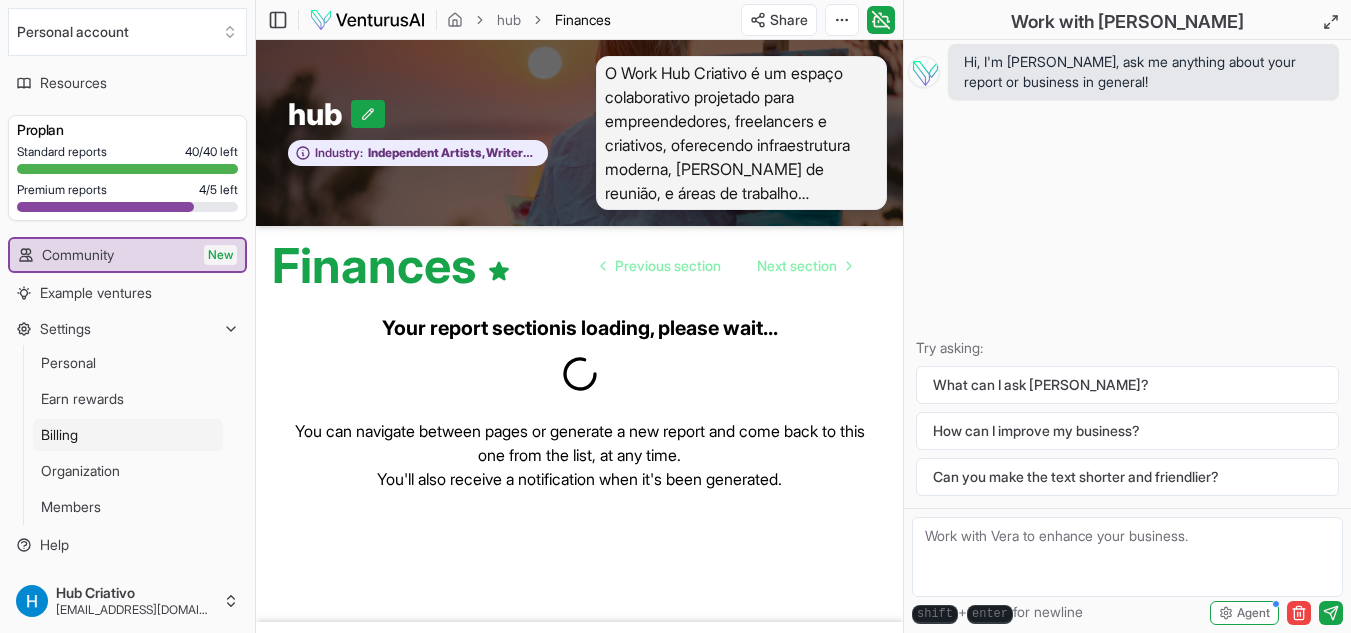 click on "Billing" at bounding box center [59, 435] 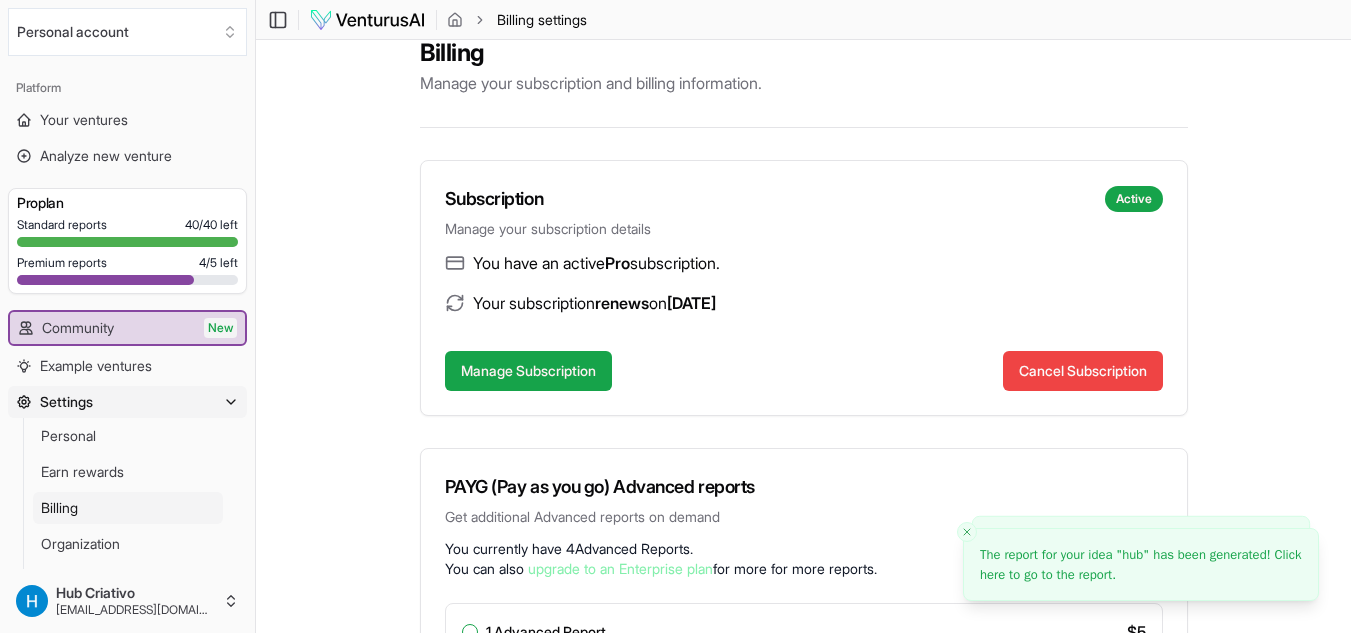 scroll, scrollTop: 0, scrollLeft: 0, axis: both 